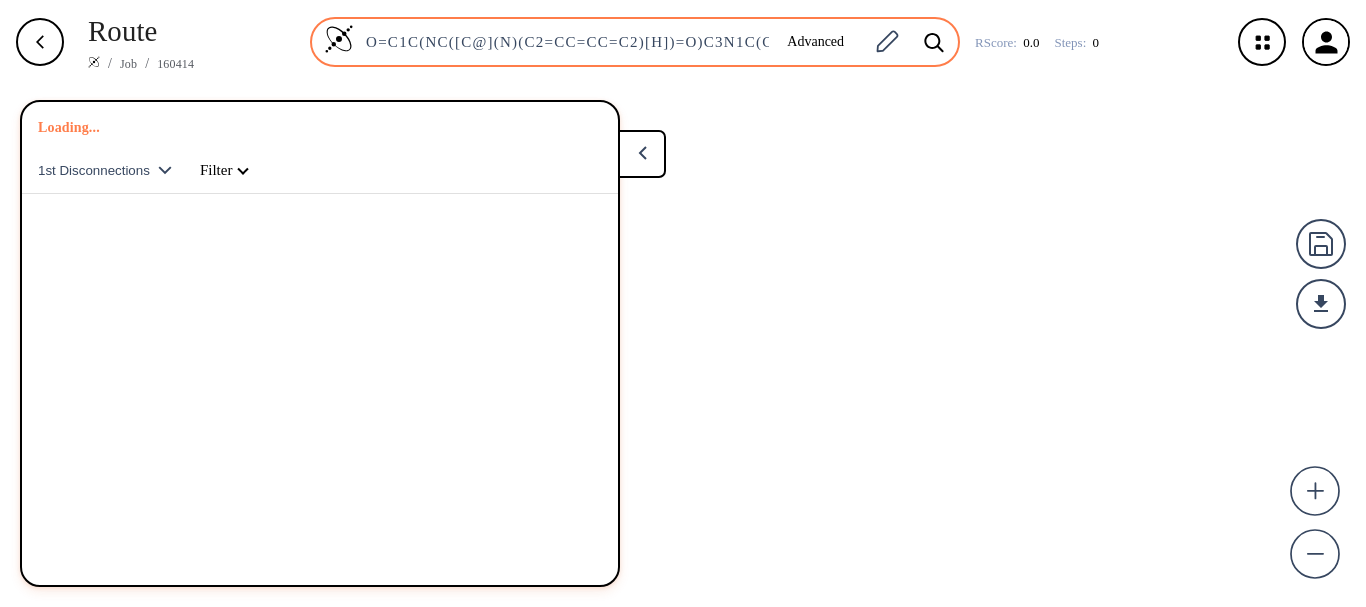 scroll, scrollTop: 0, scrollLeft: 0, axis: both 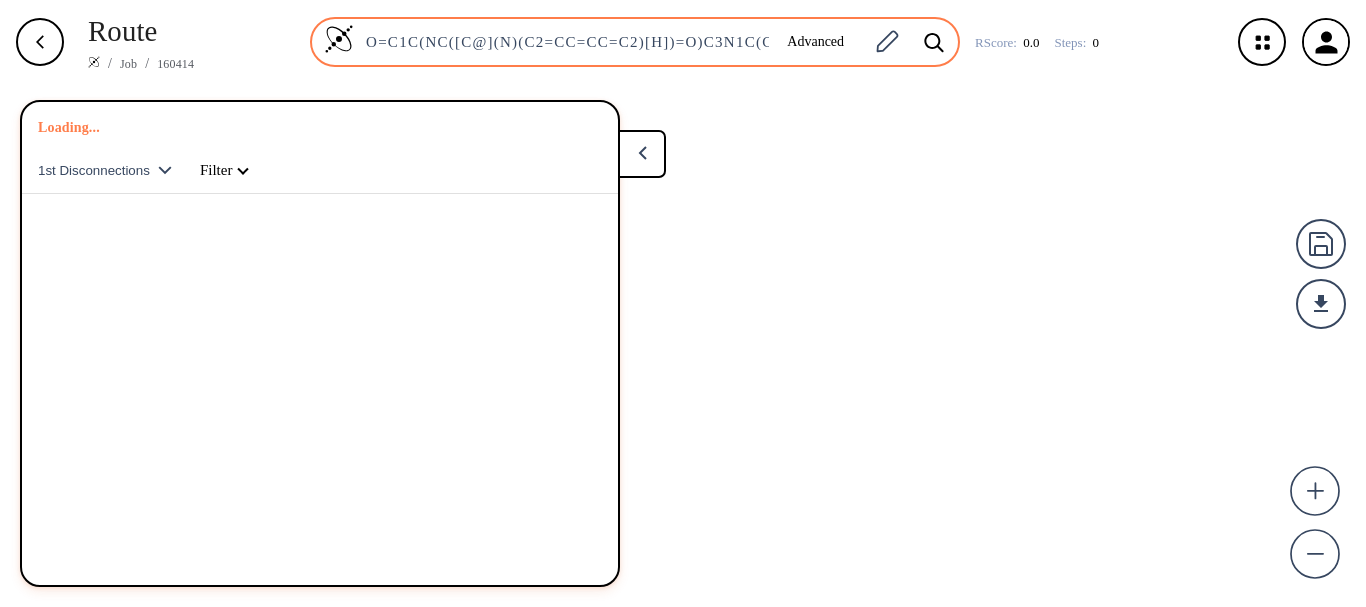click at bounding box center [339, 39] 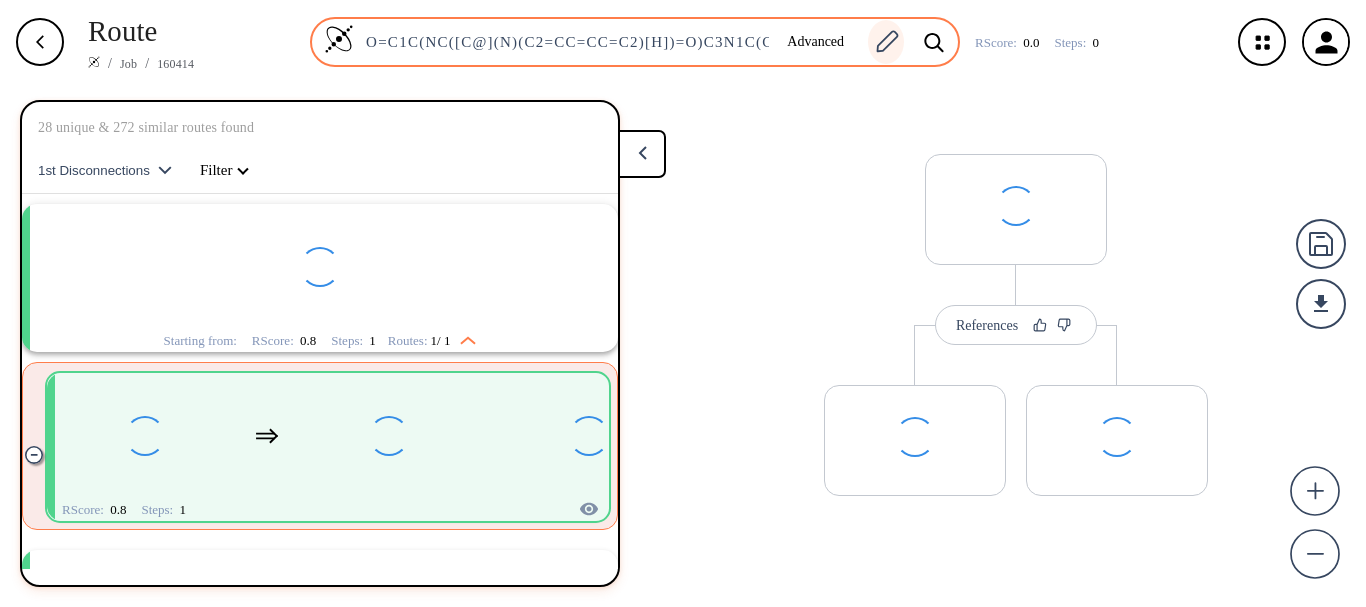 drag, startPoint x: 368, startPoint y: 49, endPoint x: 880, endPoint y: 42, distance: 512.04785 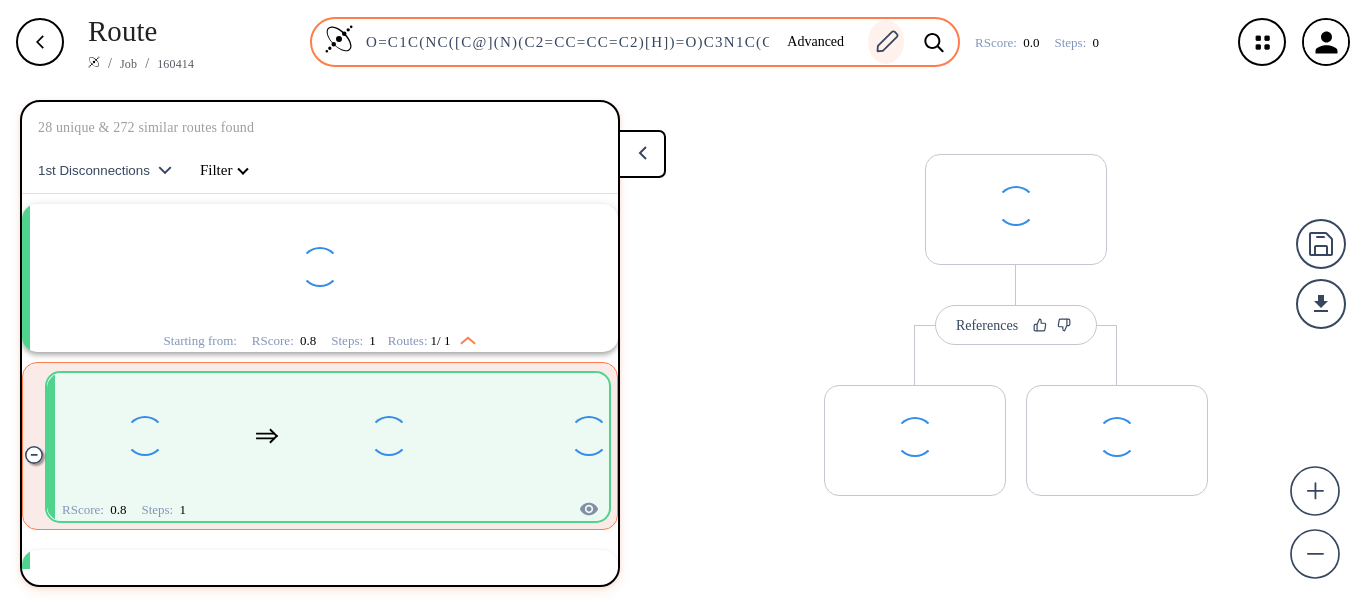click on "O=C1C(NC([C@](N)(C2=CC=CC=C2)[H])=O)C3N1C(C(OCOC(C(C)(C)C)=O)=O)C(C)(C)S3" at bounding box center [562, 42] 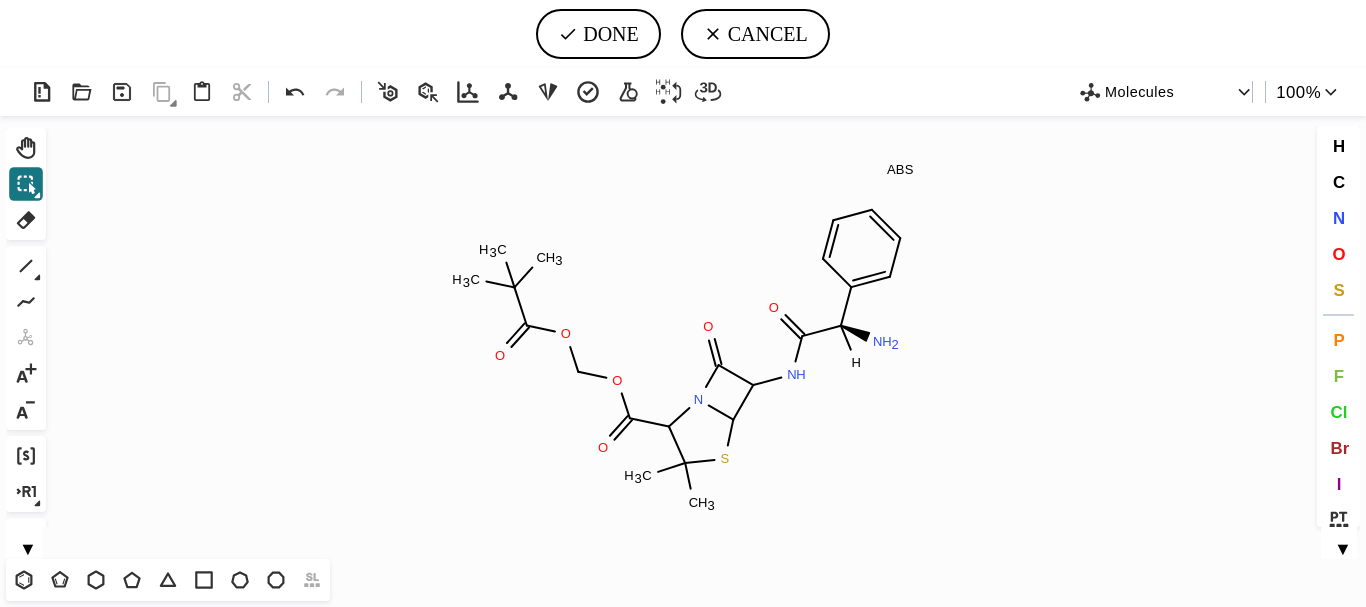 scroll, scrollTop: 45, scrollLeft: 0, axis: vertical 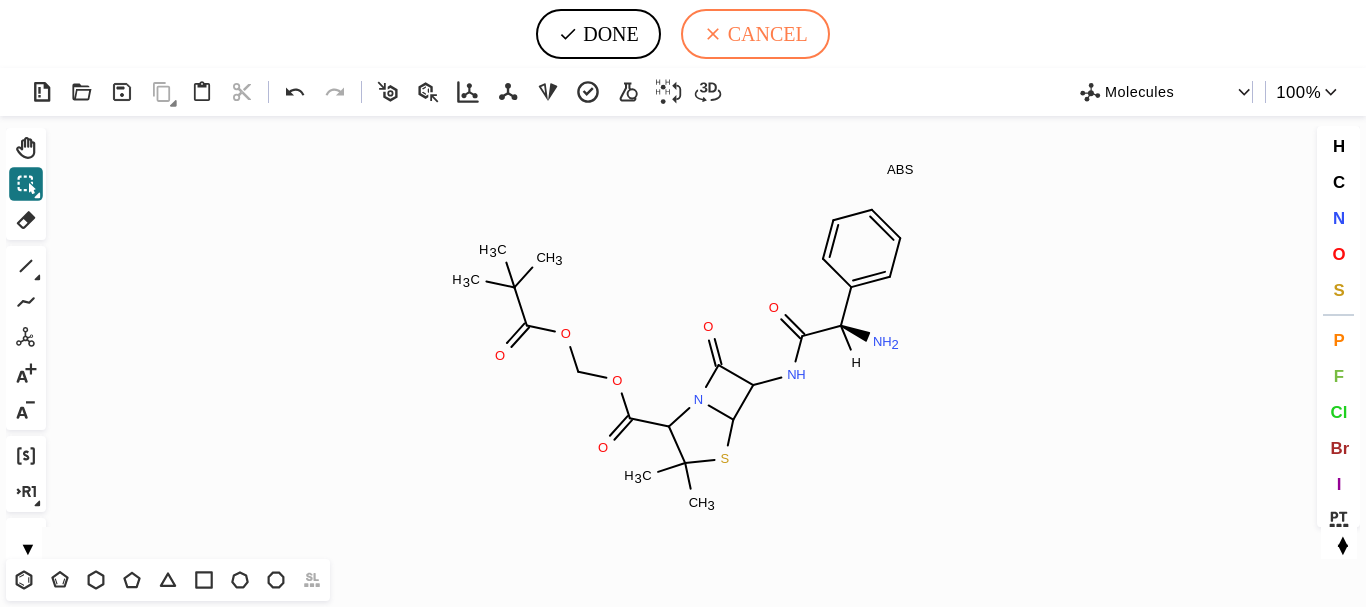 click on "CANCEL" at bounding box center [755, 34] 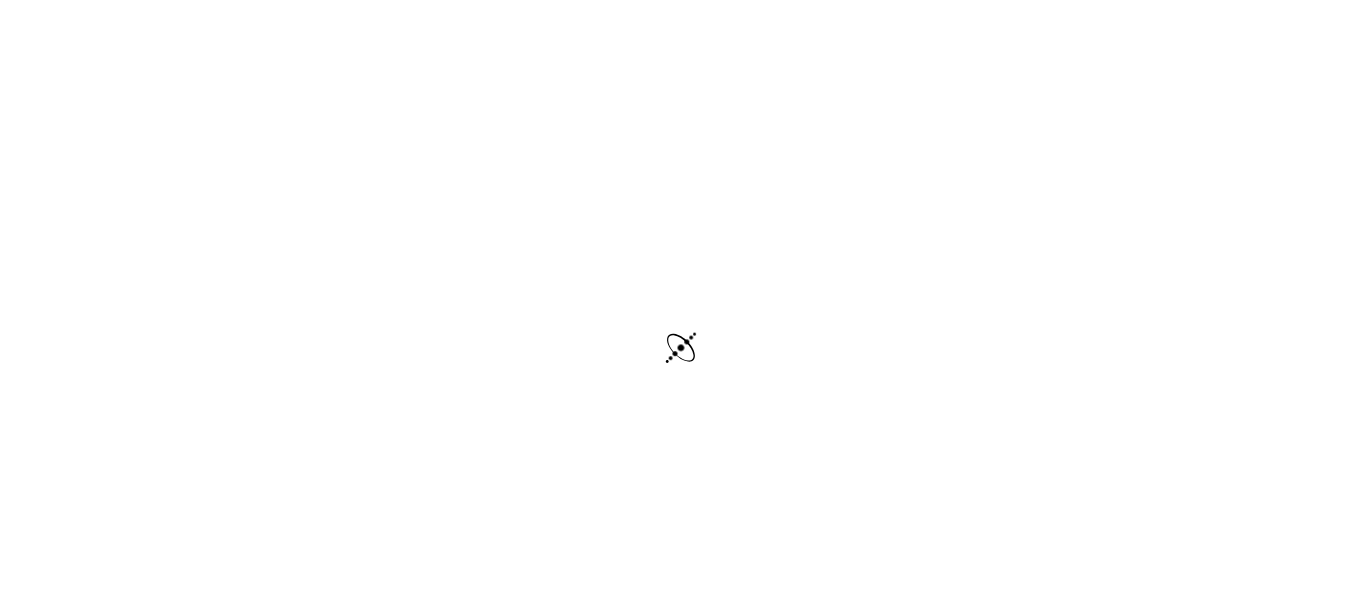 scroll, scrollTop: 0, scrollLeft: 0, axis: both 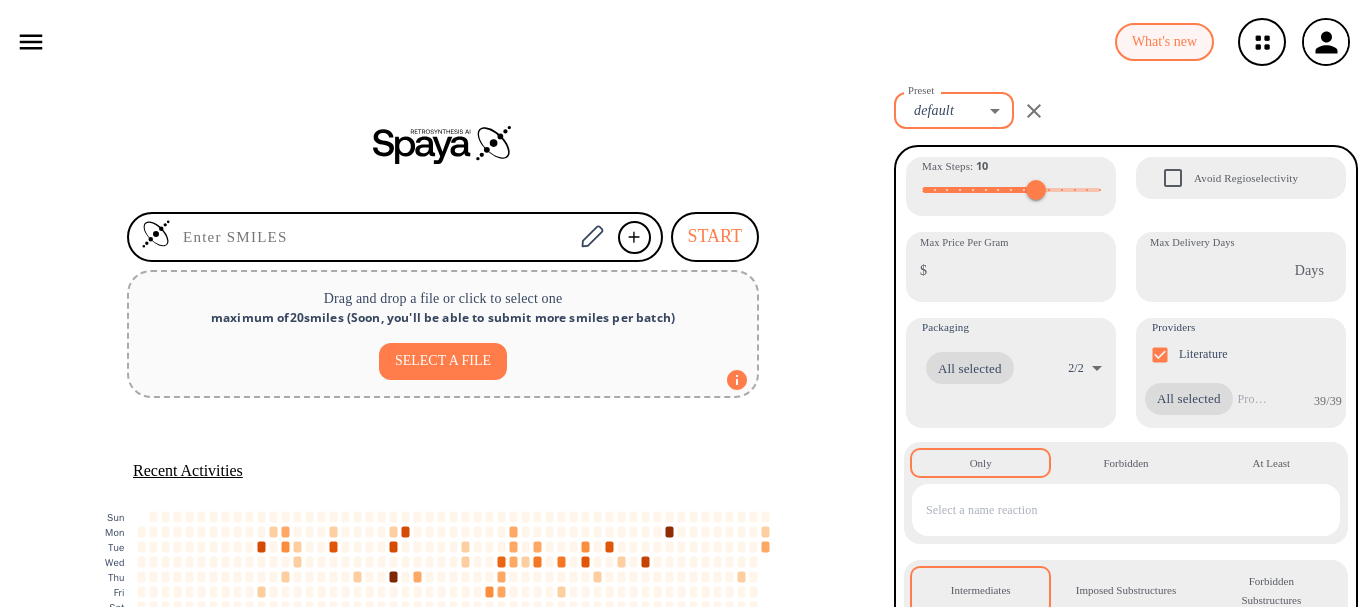 click on "What's new [FIRST] [LAST] [FIRST].[LAST]@[DOMAIN] Retrosynthesis Activities Projects [NUMBER] NEW Unassigned Alchimia cerbios Chiesi [NUMBER] dompè Dompè [NUMBER] Flamma HSR OLON API Spaya API Settings Presets Access Token START Drag and drop a file or click to select one maximum of [NUMBER] smiles ( Soon, you'll be able to submit more smiles per batch ) SELECT A FILE Recent Activities :where(.plot-d6a7b5) {
--plot-background: white;
display: block;
height: auto;
height: intrinsic;
max-width: 100%;
}
:where(.plot-d6a7b5 text),
:where(.plot-d6a7b5 tspan) {
white-space: pre;
} [DAY] [MONTH]: [NUMBER] jobs [DAY] [MONTH]: [NUMBER] jobs [DAY] [MONTH]: [NUMBER] jobs [DAY] [MONTH]: [NUMBER] jobs [DAY] [MONTH]: [NUMBER] jobs [DAY] [MONTH]: [NUMBER] jobs [DAY] [MONTH]: [NUMBER] jobs [DAY] [MONTH]: [NUMBER] jobs [DAY] [MONTH]: [NUMBER] jobs [DAY] [MONTH]: [NUMBER] jobs [DAY] [MONTH]: [NUMBER] jobs [DAY] [MONTH]: [NUMBER] jobs [DAY] [MONTH]: [NUMBER] jobs [DAY] [MONTH]: [NUMBER] jobs [DAY] [NUMBER] [MONTH]: [NUMBER] jobs" at bounding box center [683, 303] 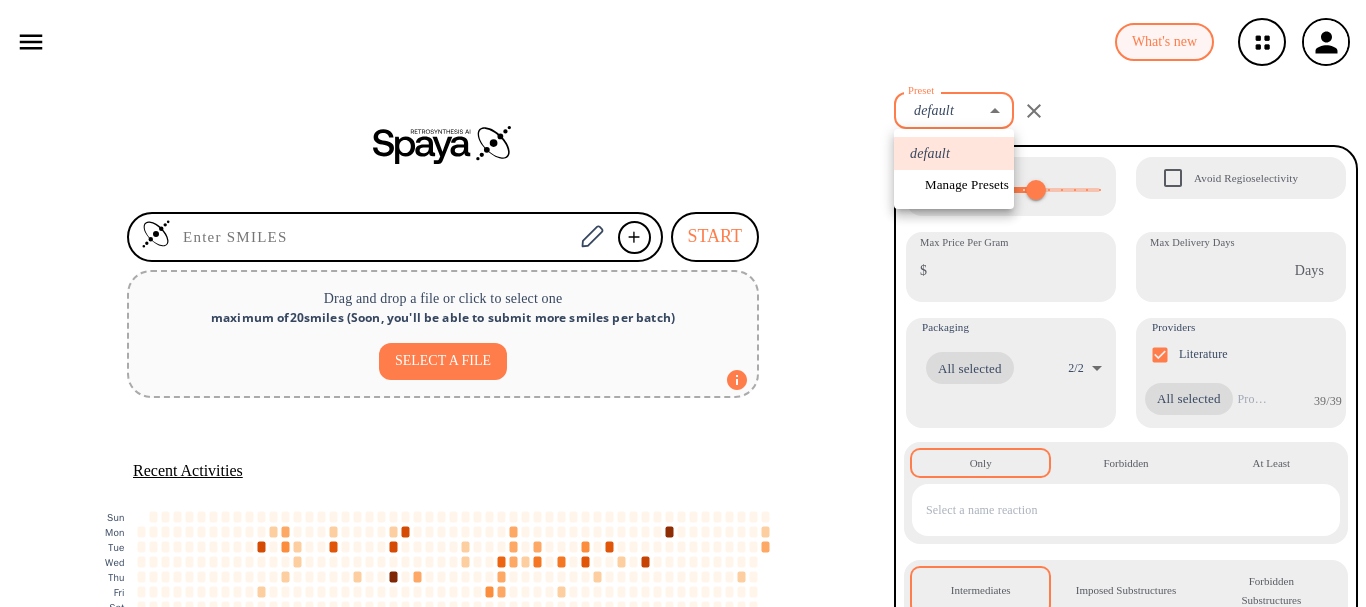 click at bounding box center (683, 303) 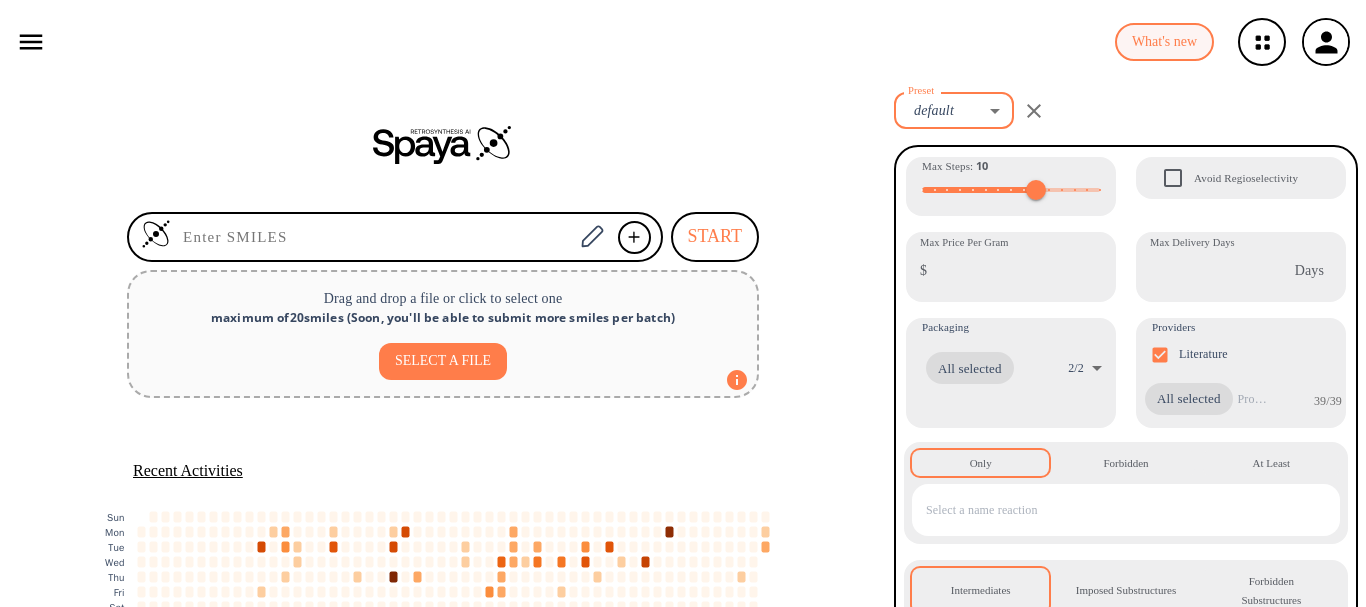 scroll, scrollTop: 126, scrollLeft: 0, axis: vertical 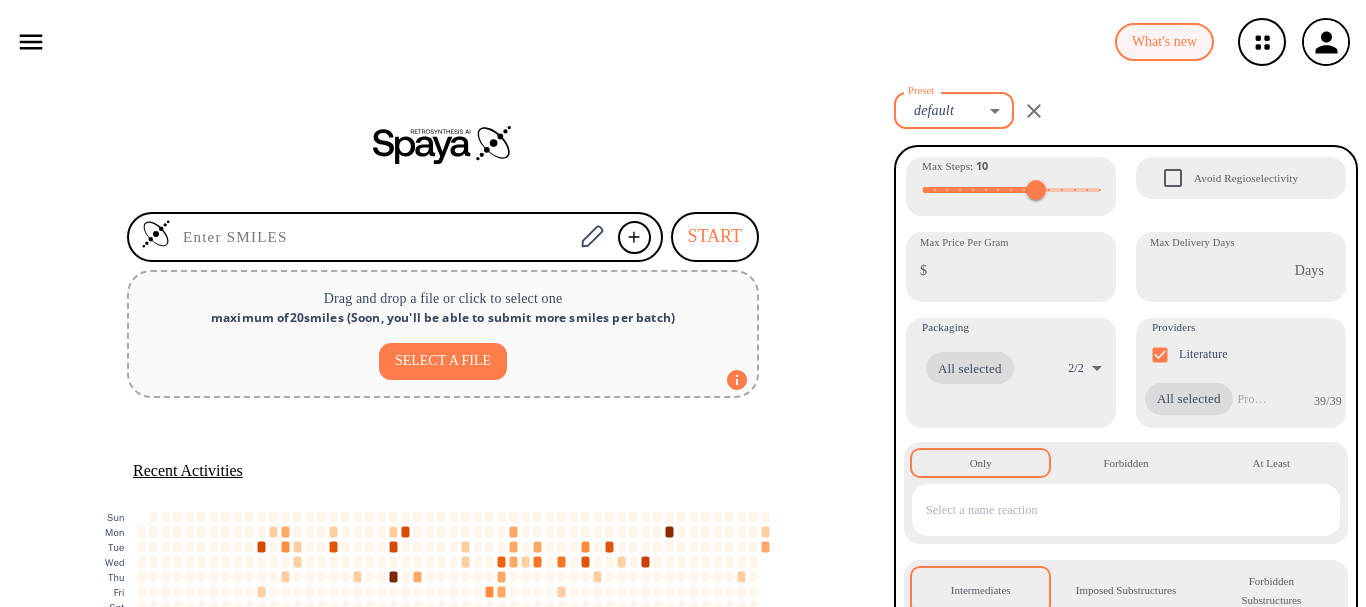 click at bounding box center (31, 42) 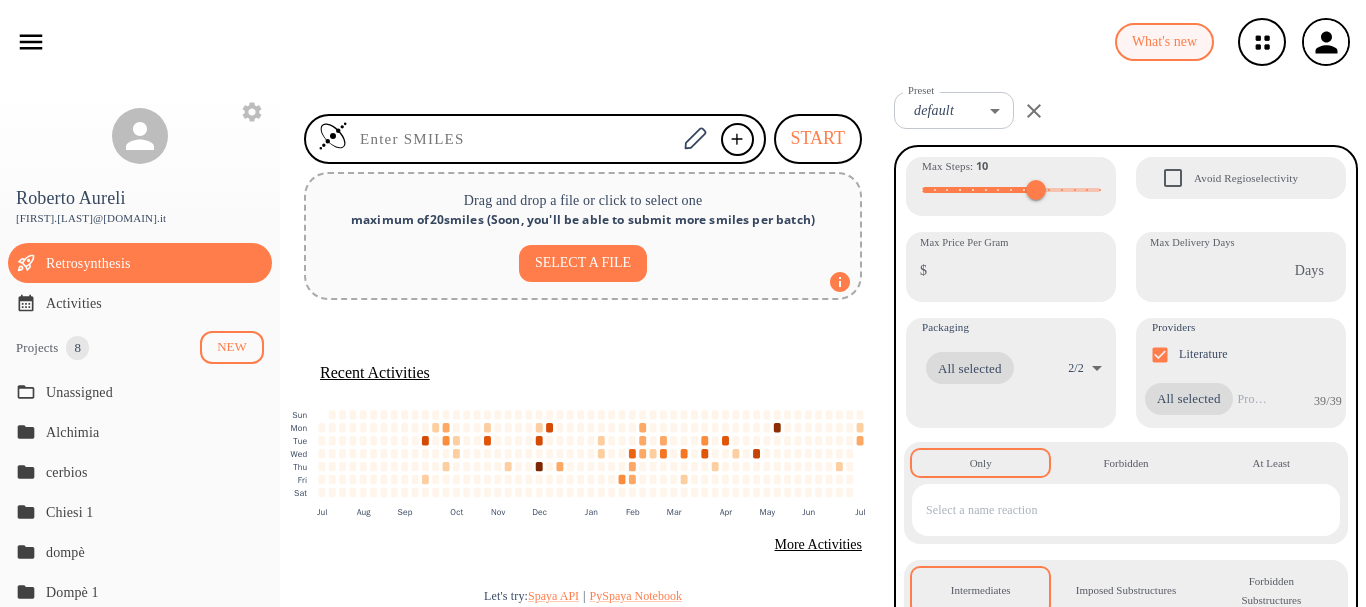 scroll, scrollTop: 101, scrollLeft: 0, axis: vertical 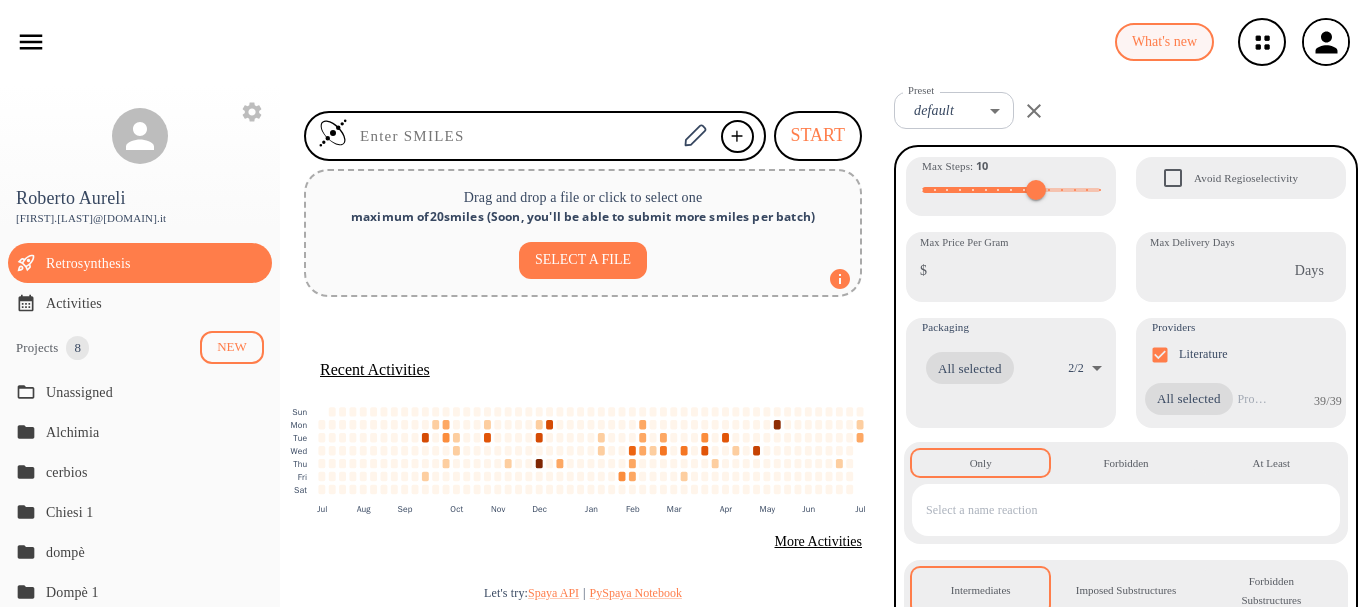 click on "What's new" at bounding box center (683, 42) 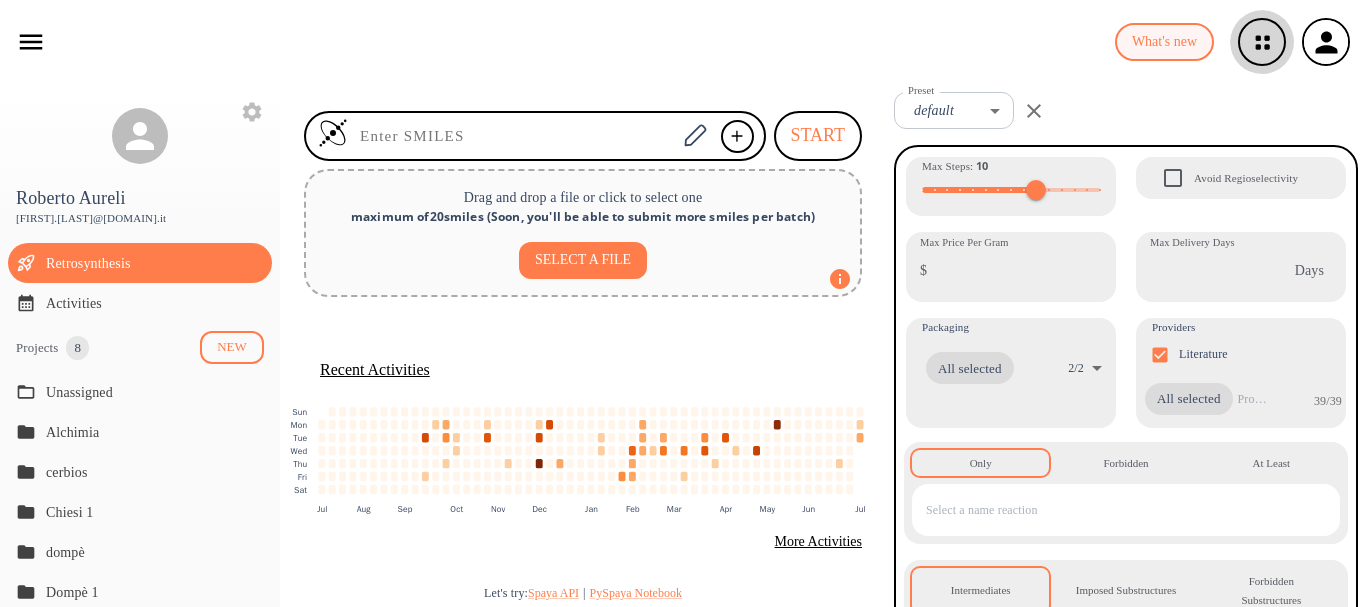 click at bounding box center (1262, 42) 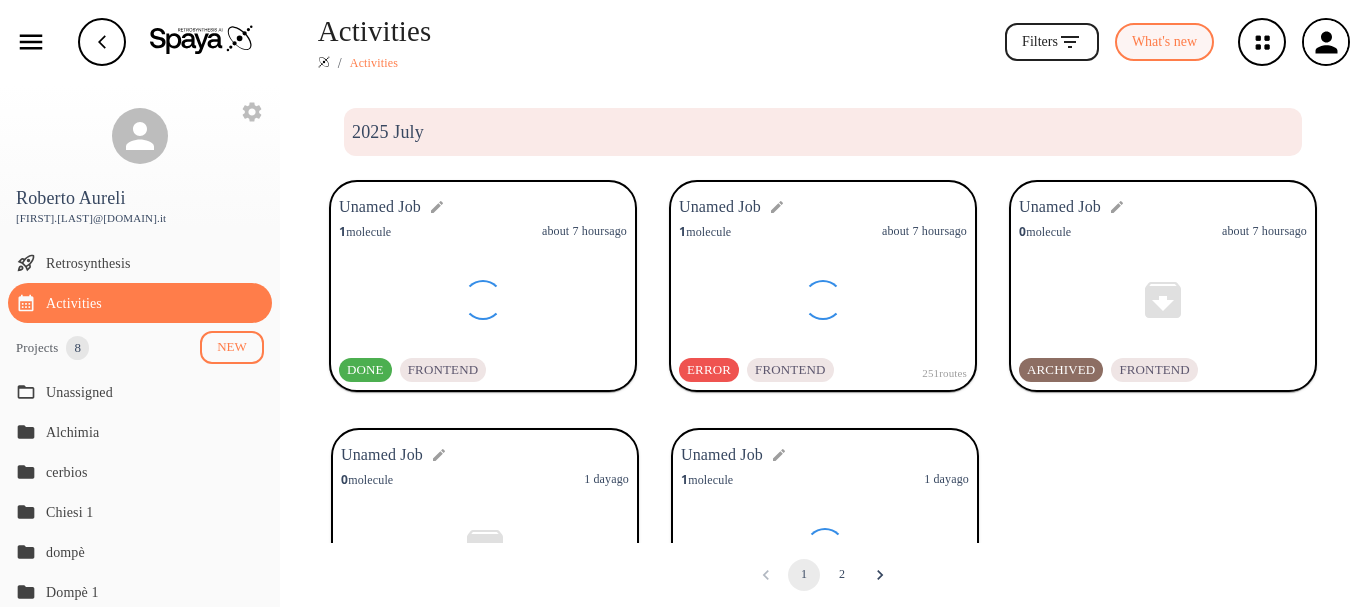 scroll, scrollTop: 0, scrollLeft: 0, axis: both 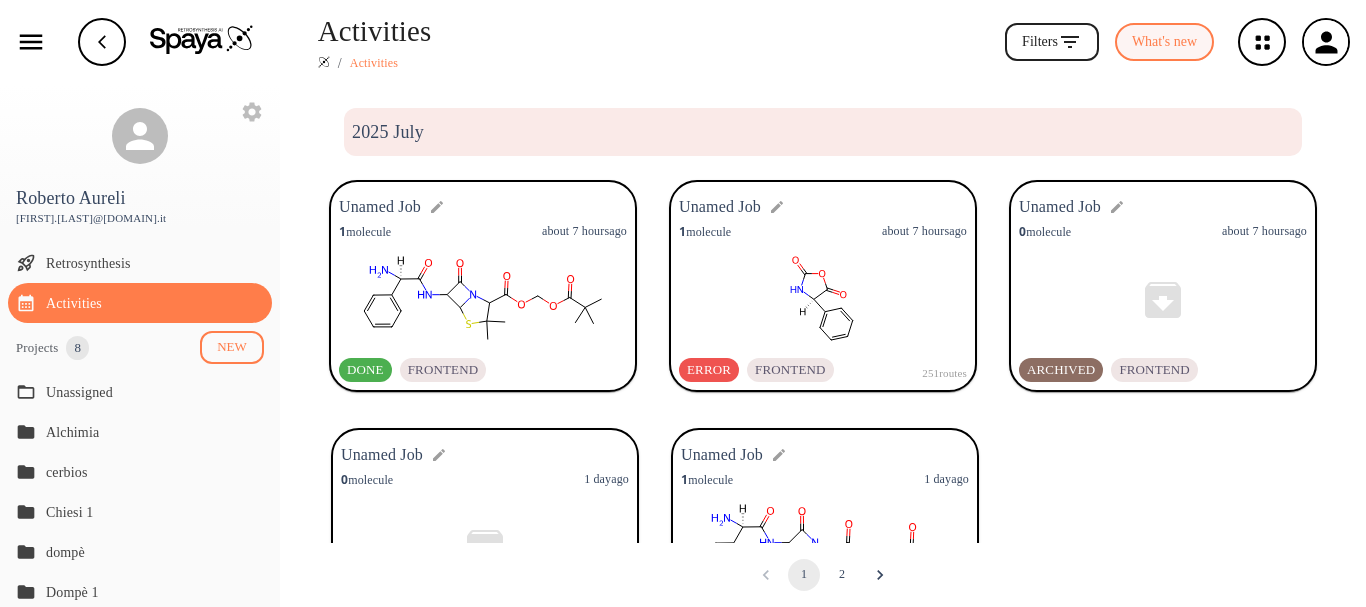 click at bounding box center [202, 39] 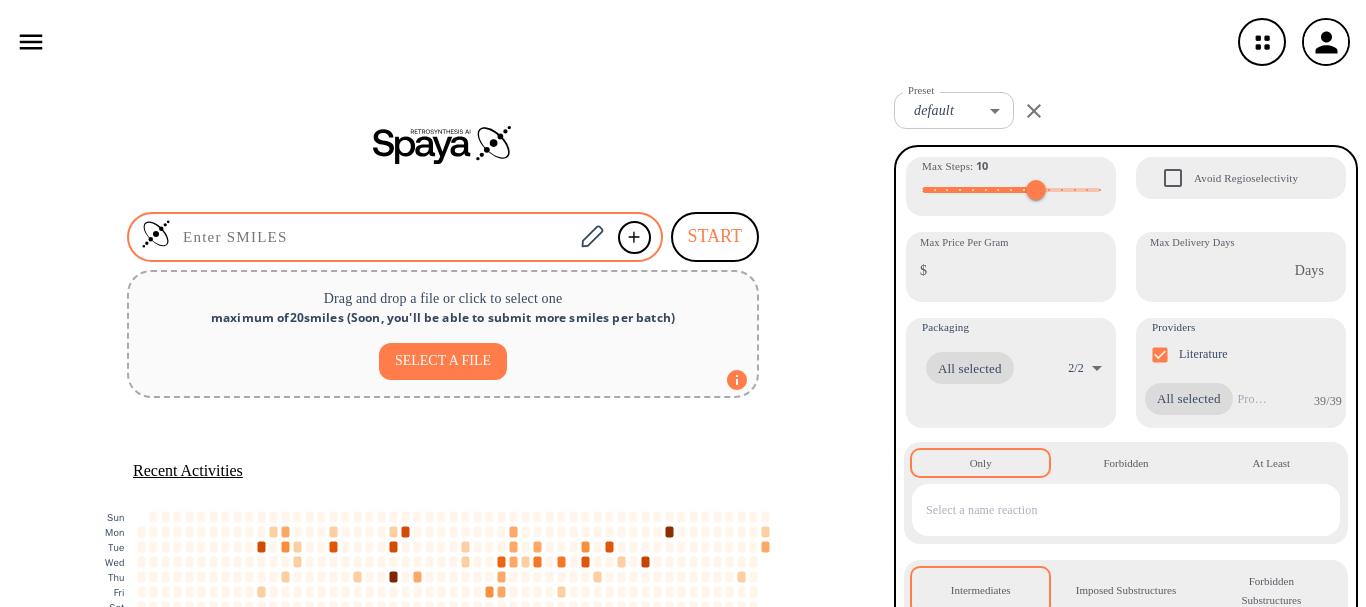 click at bounding box center [372, 237] 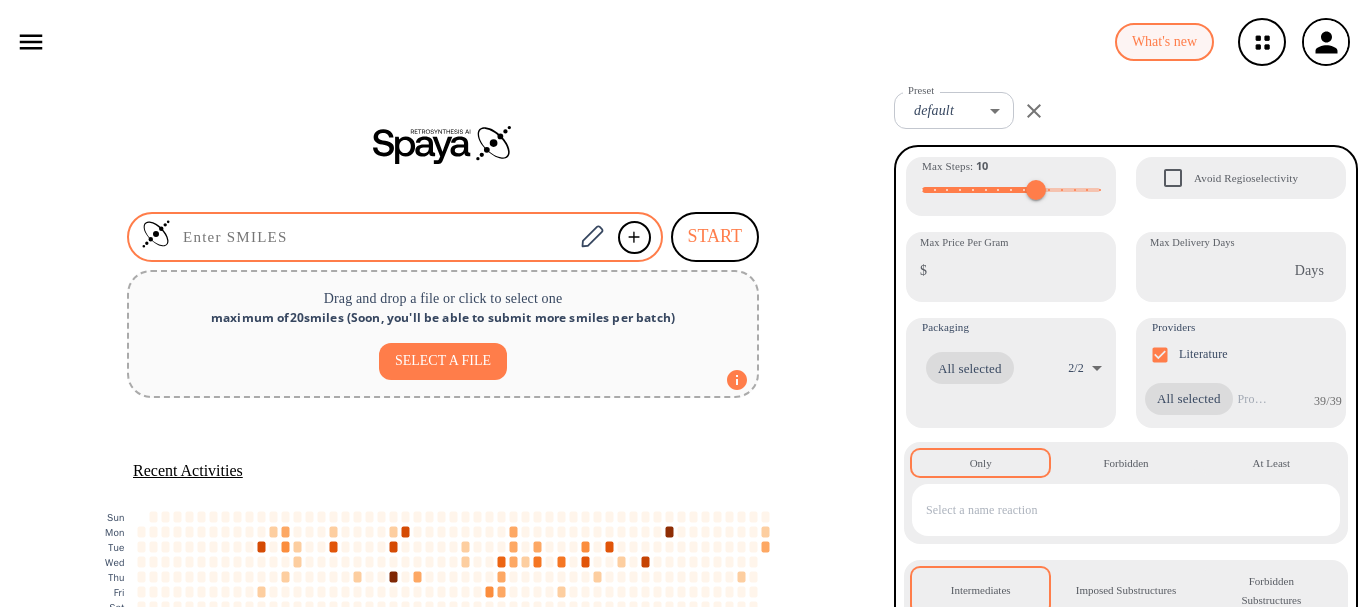 paste on "OC(C(O)([H])CO)([H])C([H])(O)C(O)([H])COC(C[C@@]([H])(O)C[N+](C)(C)C)=O.[Cl-]" 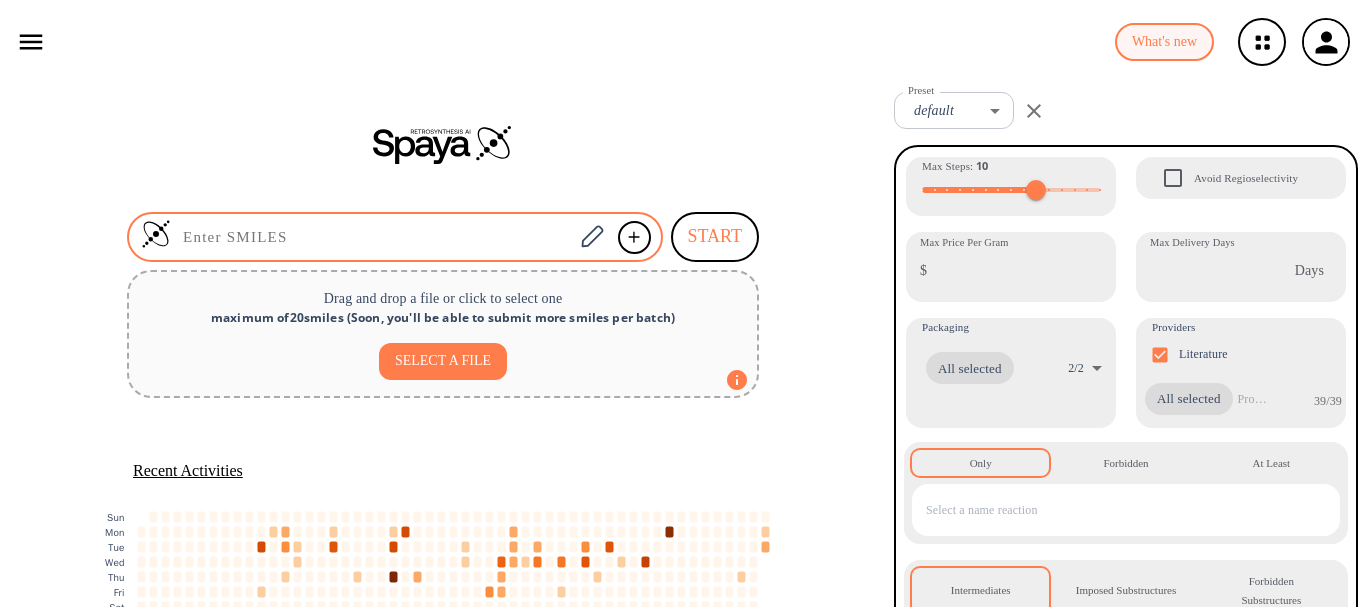type on "OC(C(O)([H])CO)([H])C([H])(O)C(O)([H])COC(C[C@@]([H])(O)C[N+](C)(C)C)=O.[Cl-]" 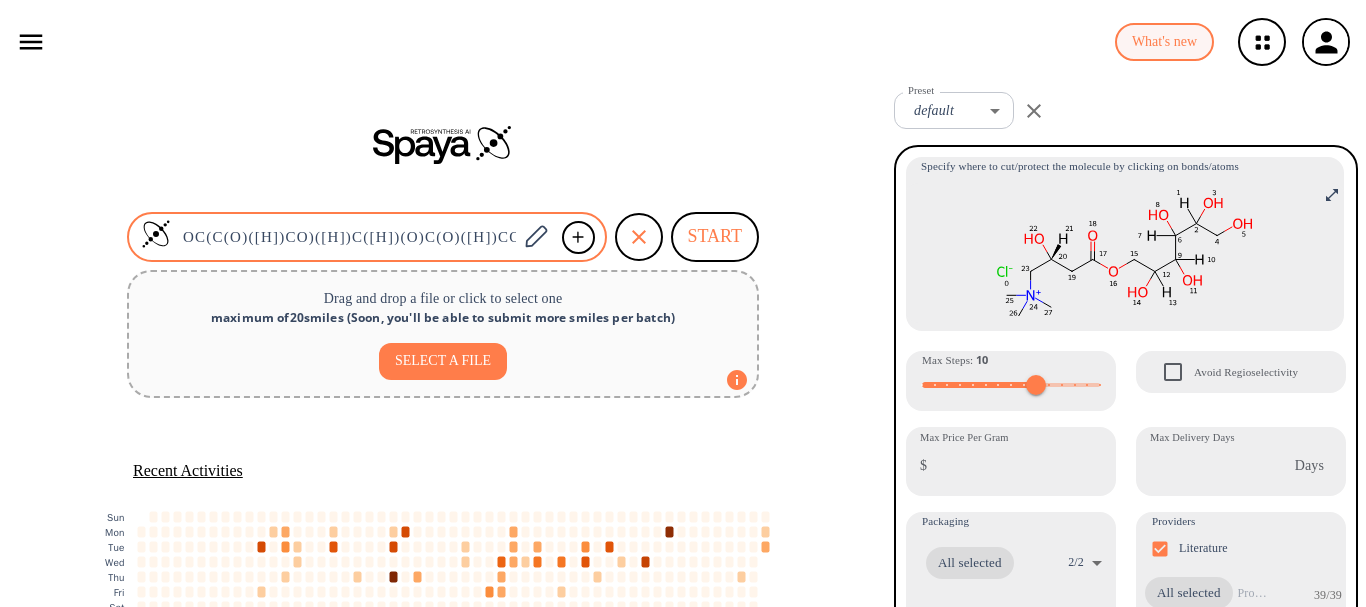 type 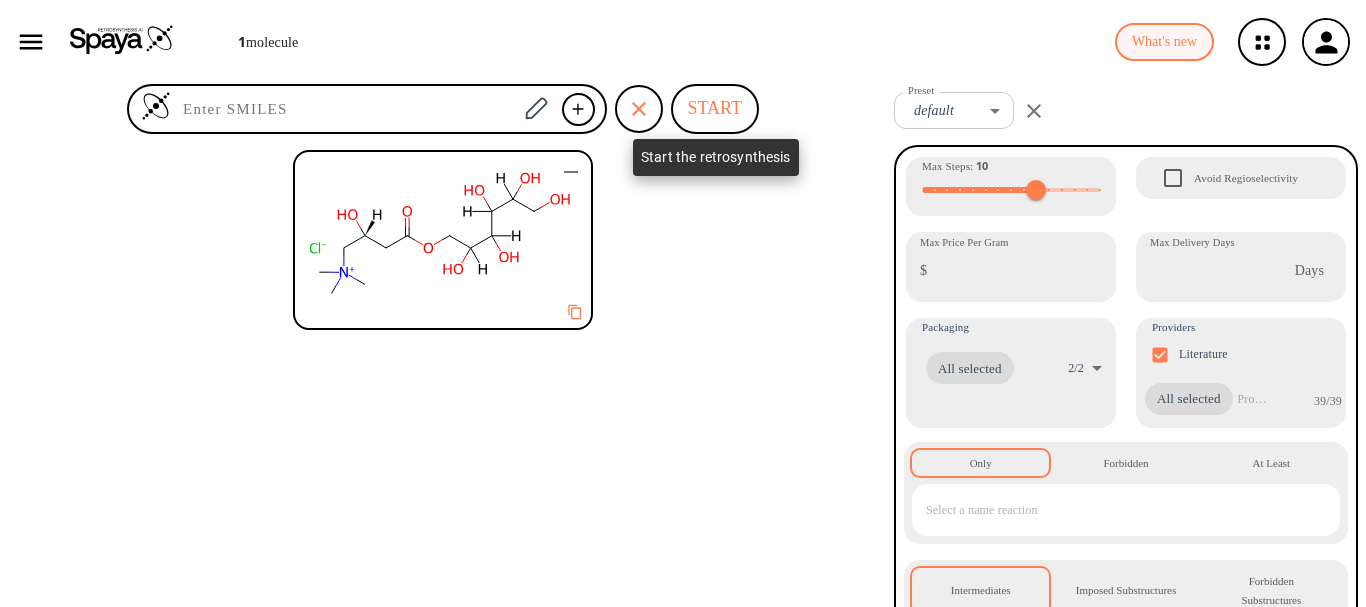 click on "START" at bounding box center (715, 109) 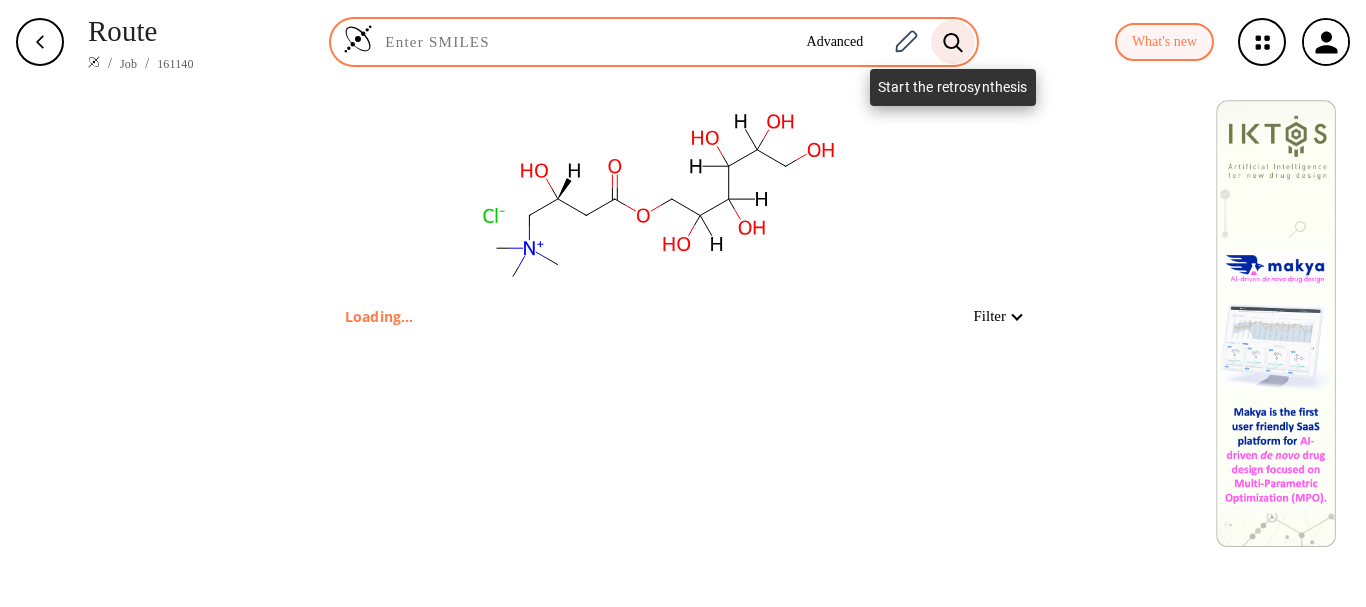 click at bounding box center (953, 41) 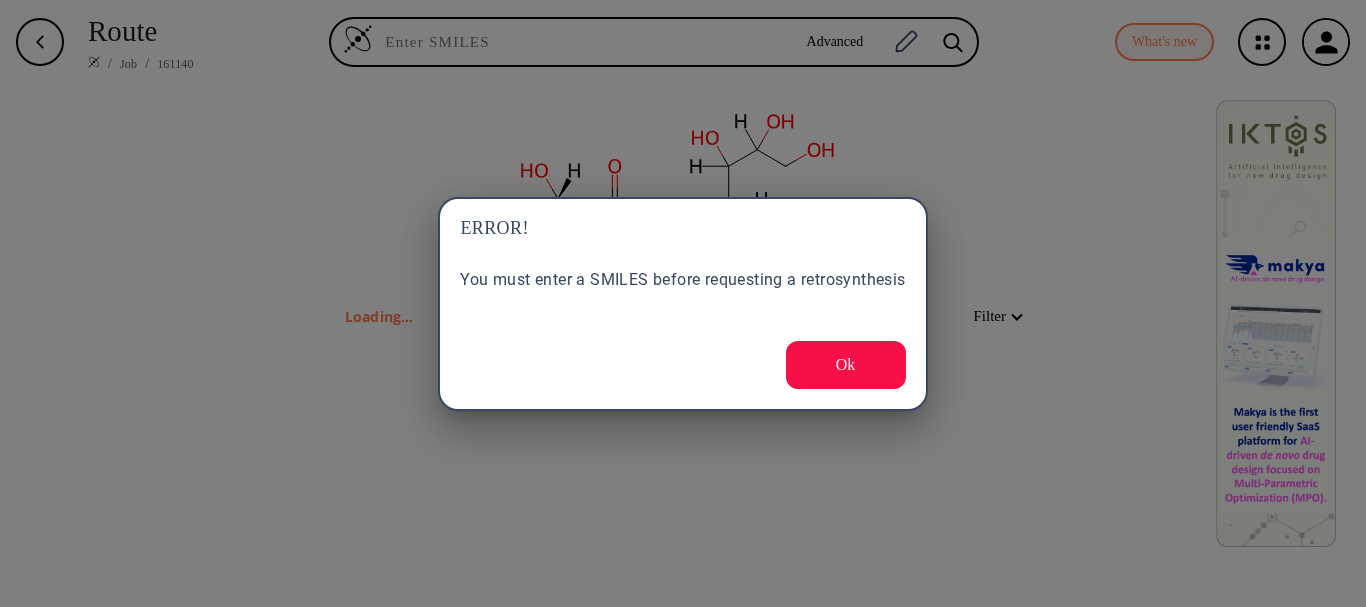 click on "Ok" at bounding box center (846, 365) 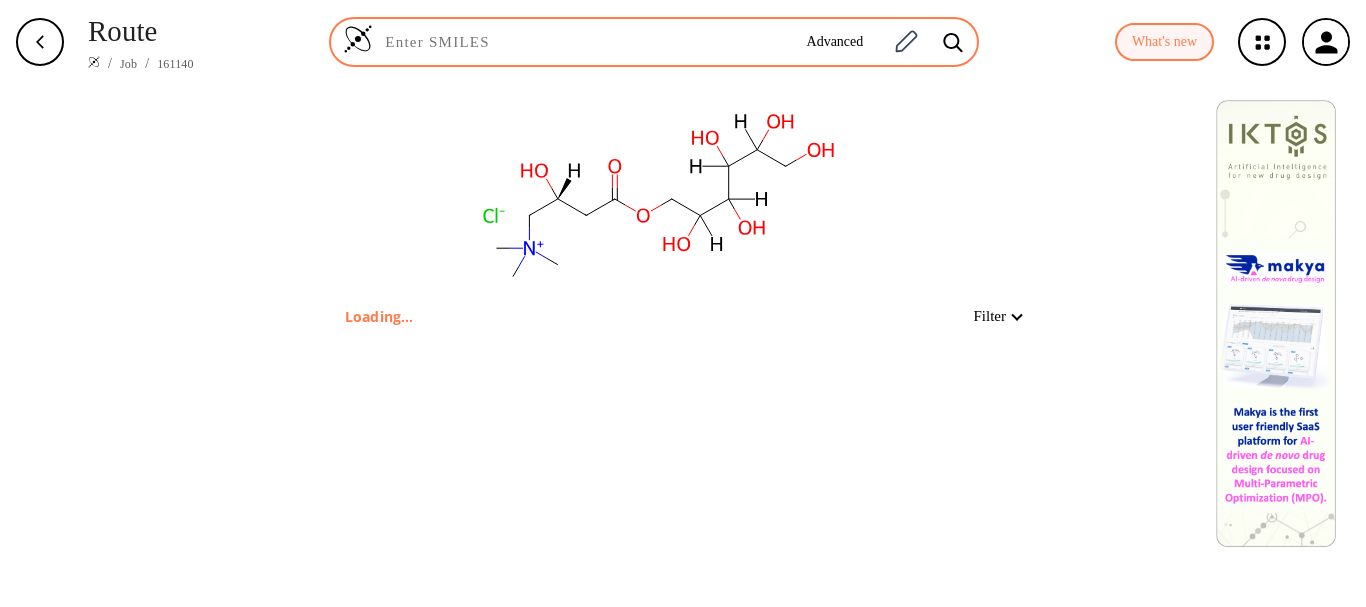 paste on "OC(C(O)([H])CO)([H])C([H])(O)C(O)([H])COC(C[C@@]([H])(O)C[N+](C)(C)C)=O.[Cl-]" 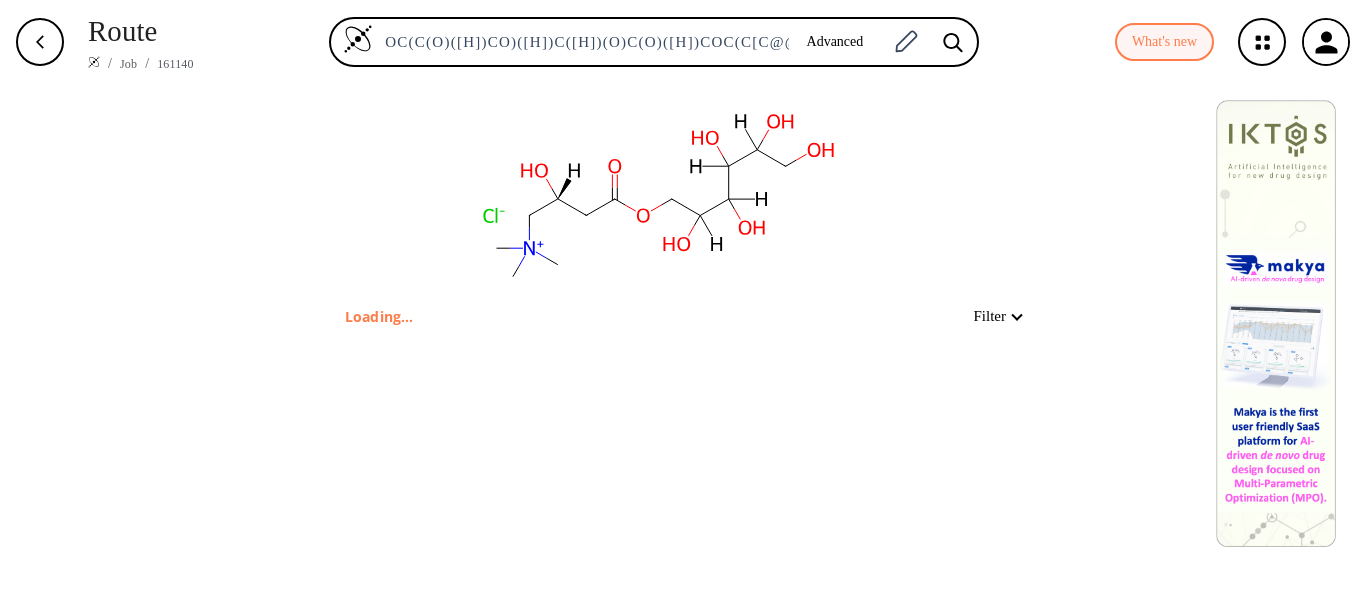 scroll, scrollTop: 0, scrollLeft: 250, axis: horizontal 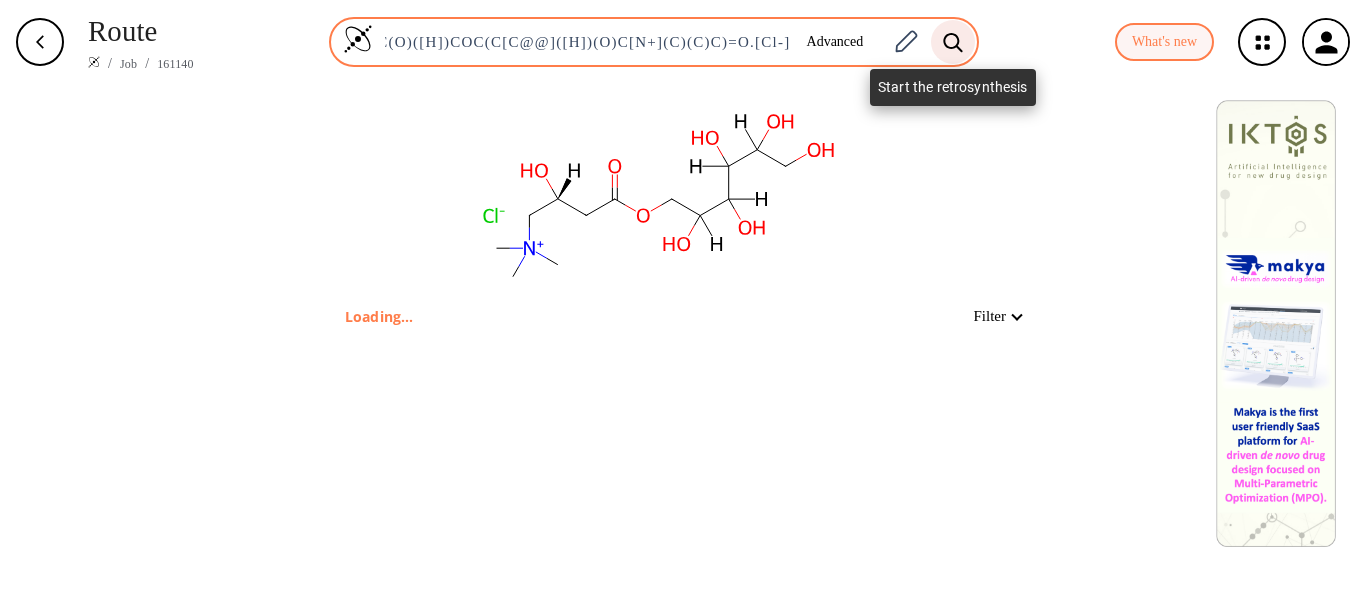 type on "OC(C(O)([H])CO)([H])C([H])(O)C(O)([H])COC(C[C@@]([H])(O)C[N+](C)(C)C)=O.[Cl-]" 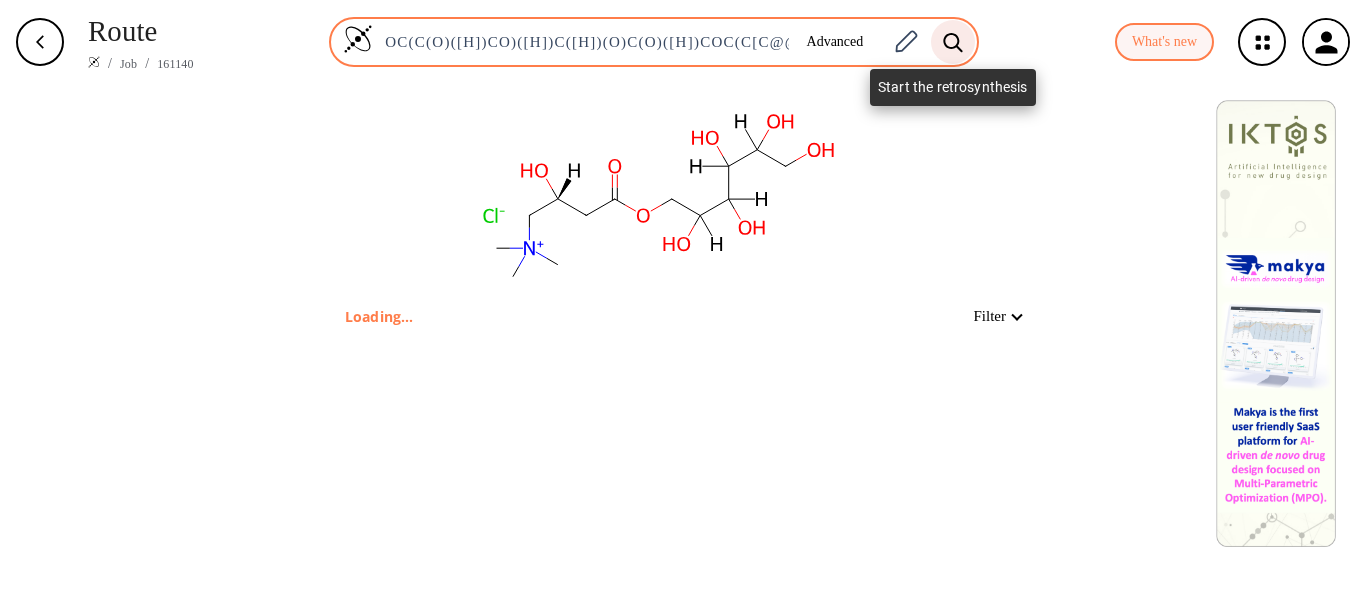 click at bounding box center (953, 41) 